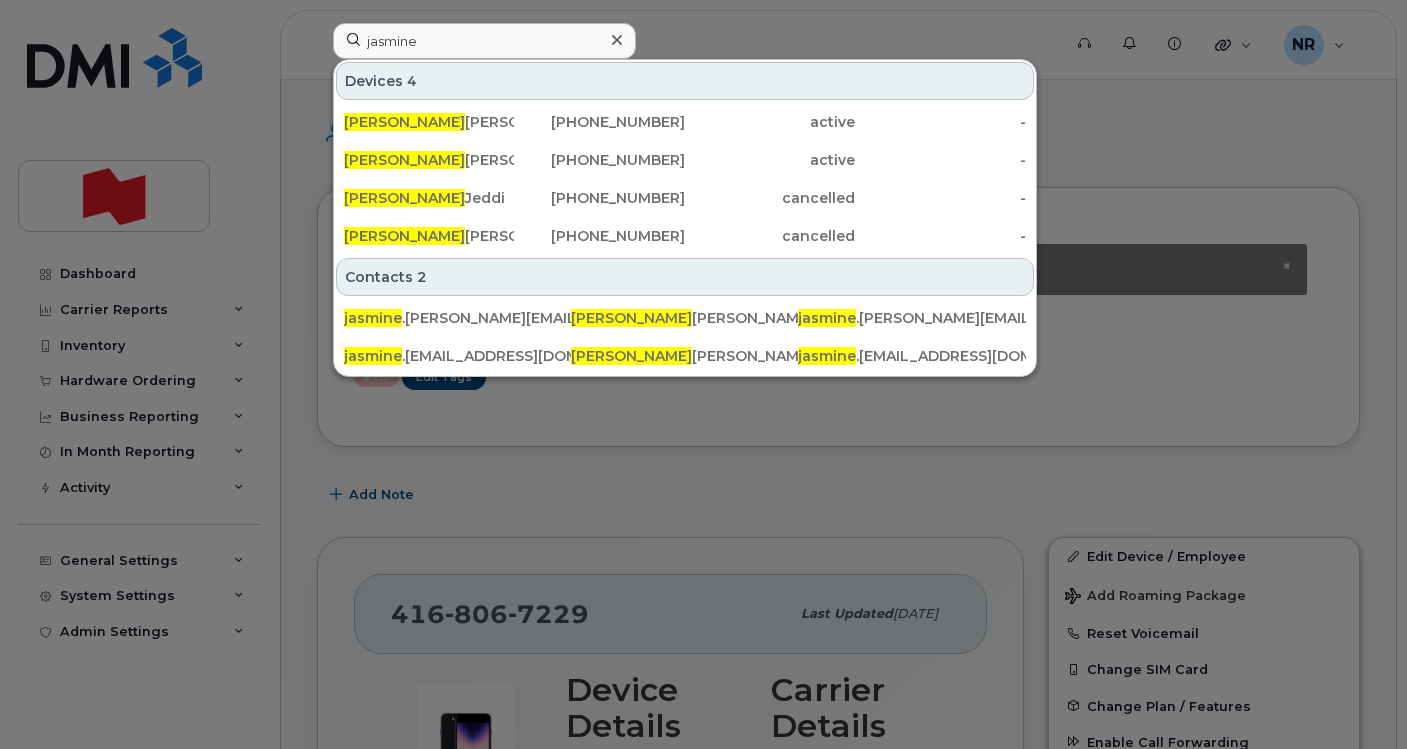 scroll, scrollTop: 222, scrollLeft: 0, axis: vertical 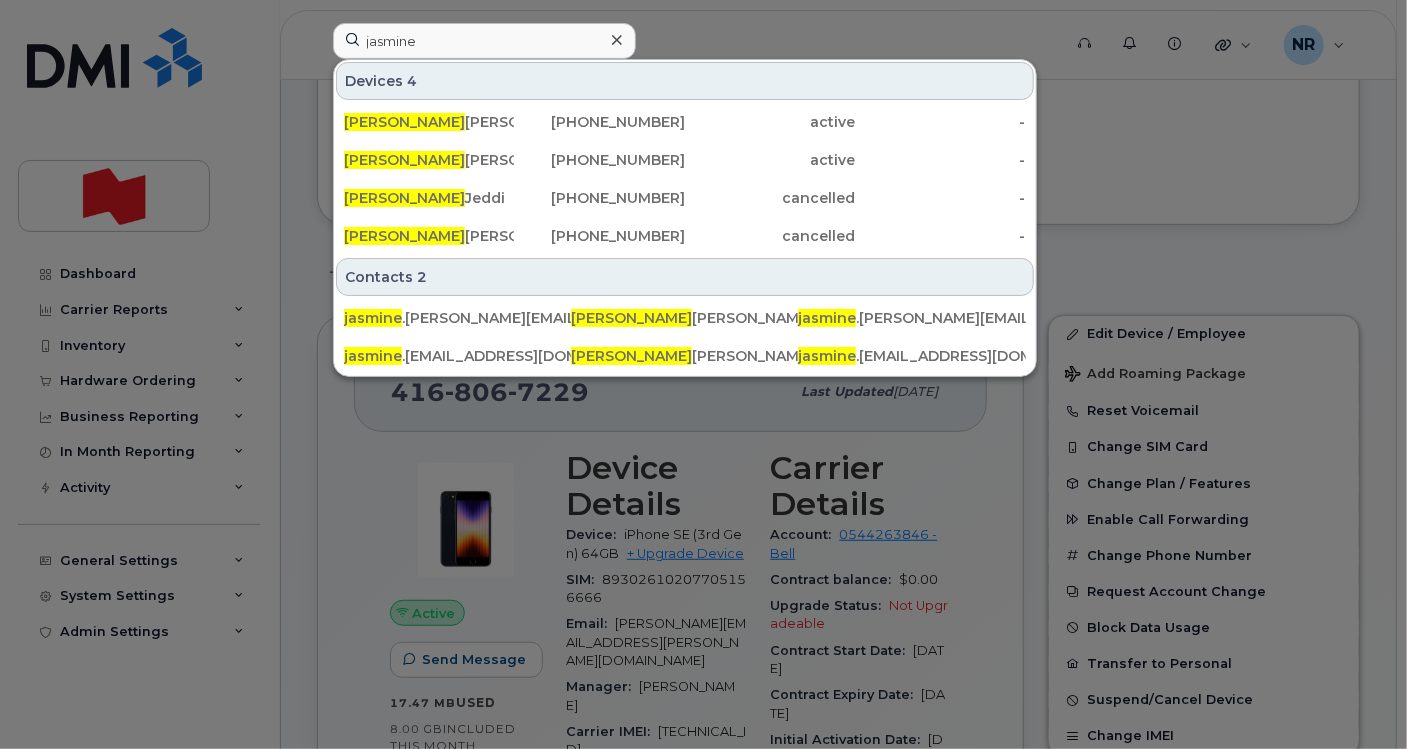 drag, startPoint x: 432, startPoint y: 45, endPoint x: 330, endPoint y: 49, distance: 102.0784 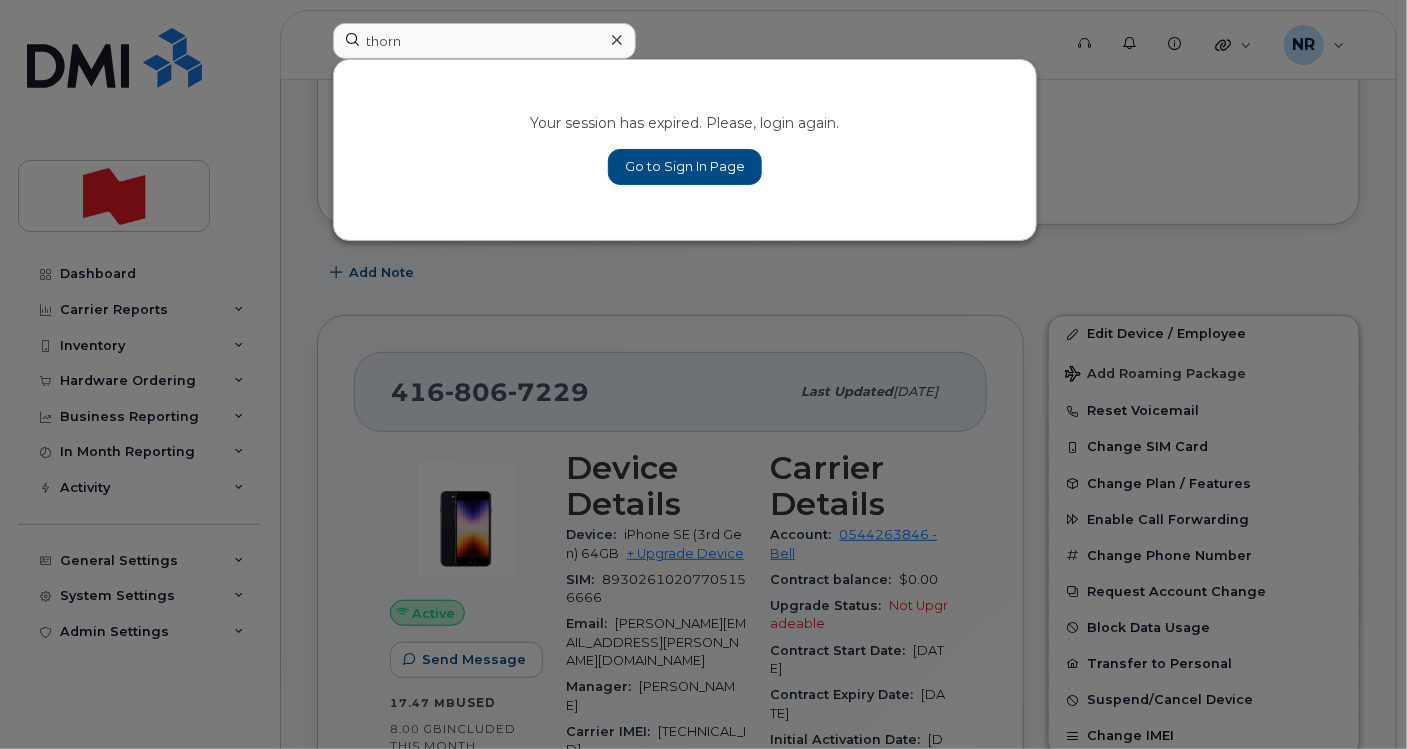 type on "thorn" 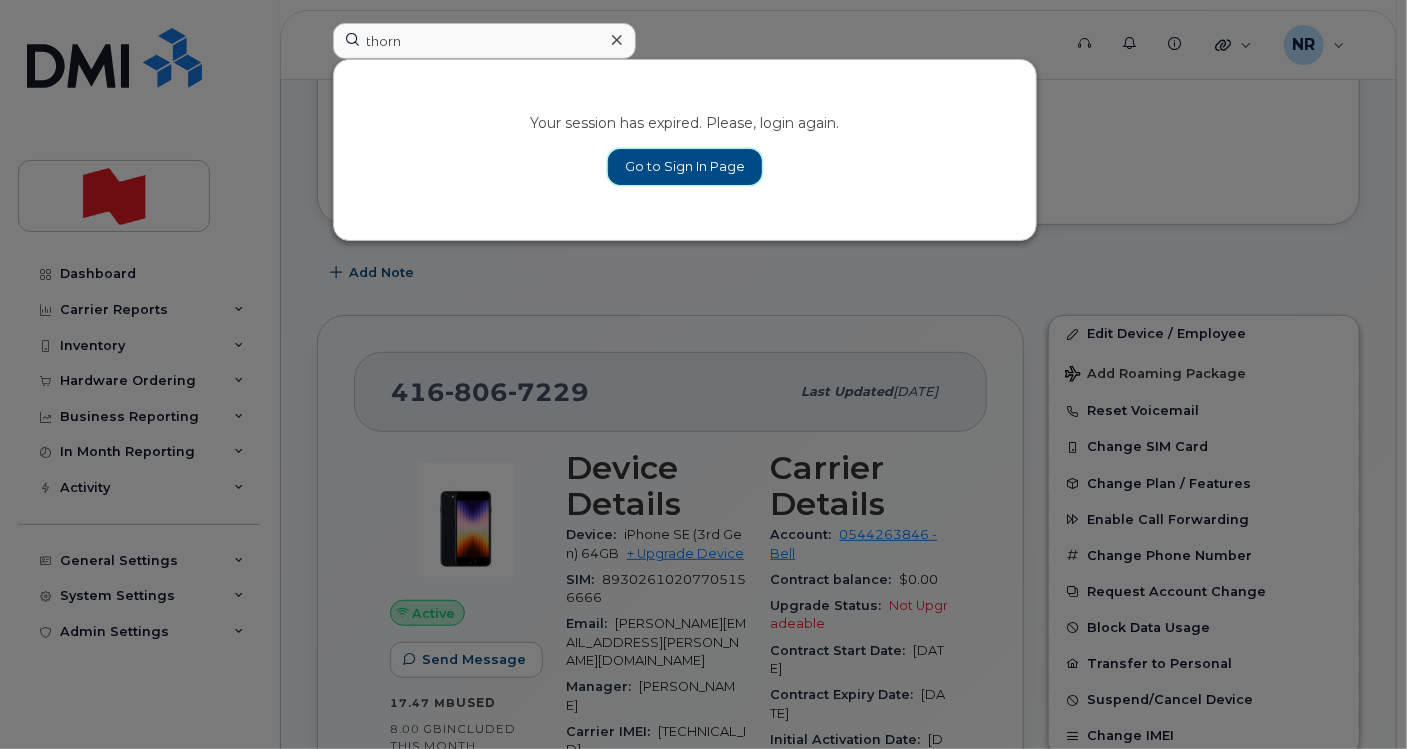 click on "Go to Sign In Page" at bounding box center [685, 167] 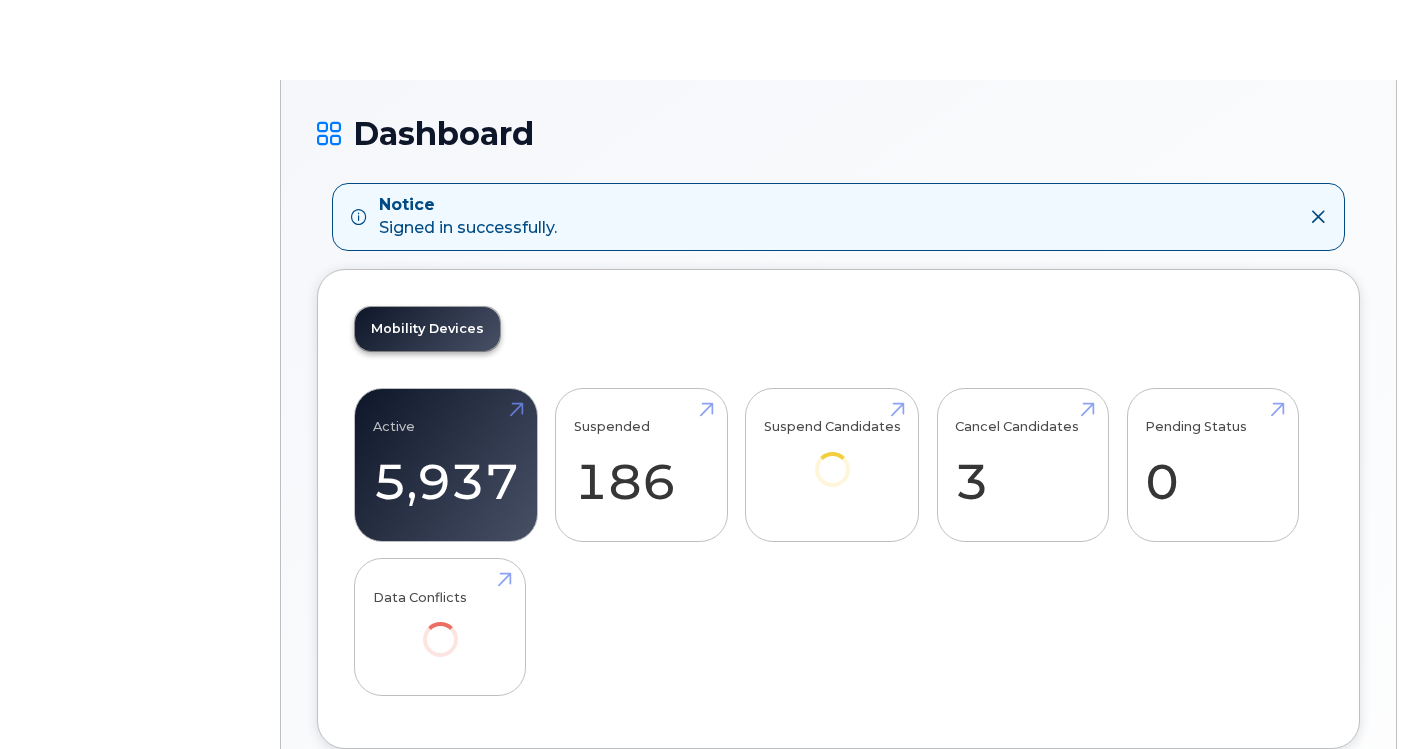 scroll, scrollTop: 0, scrollLeft: 0, axis: both 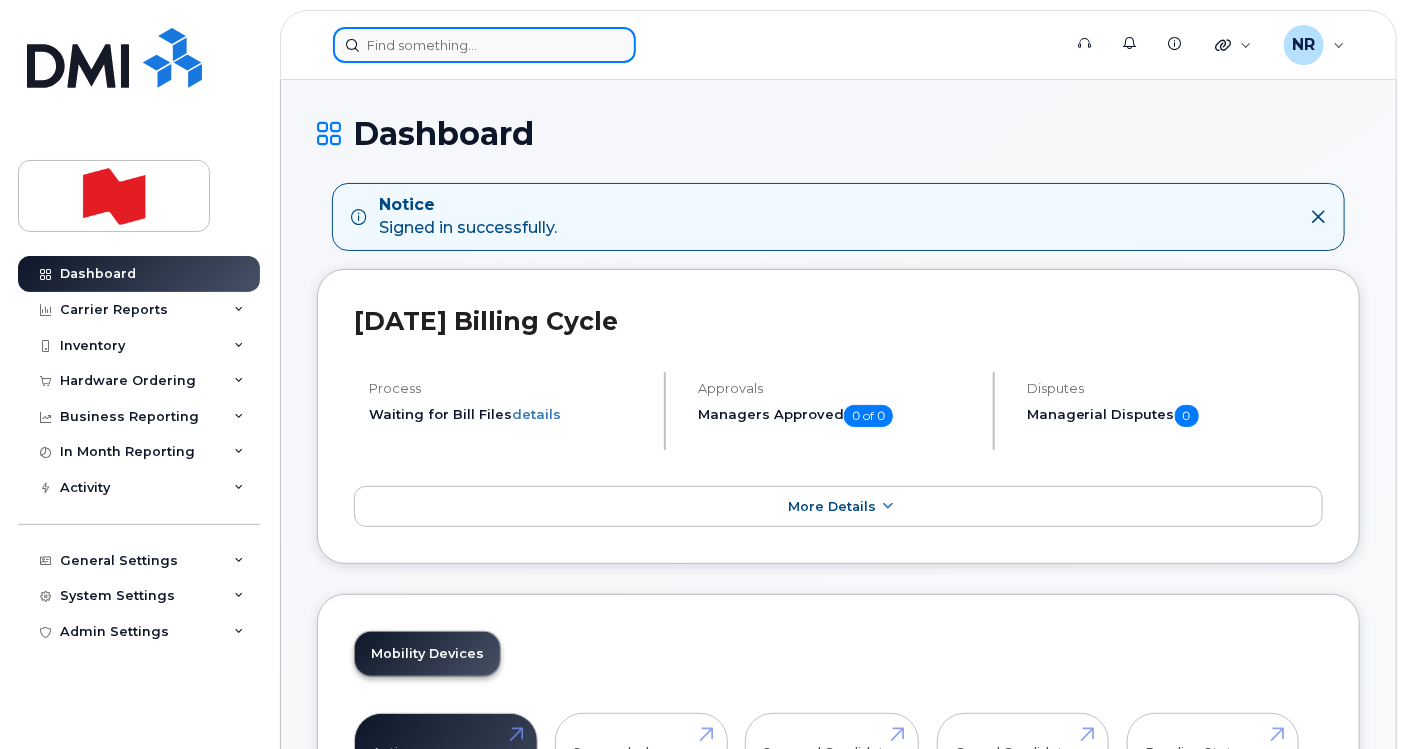 click at bounding box center [484, 45] 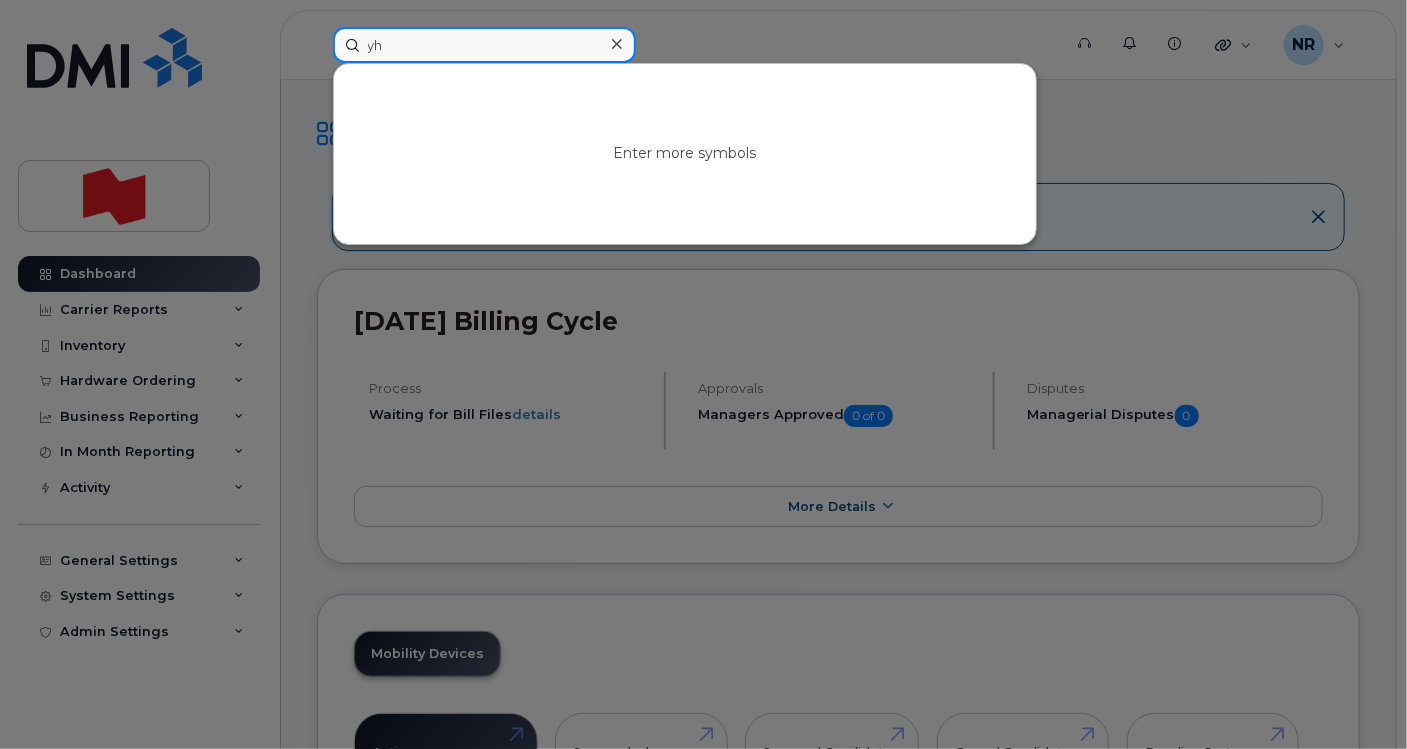 type on "y" 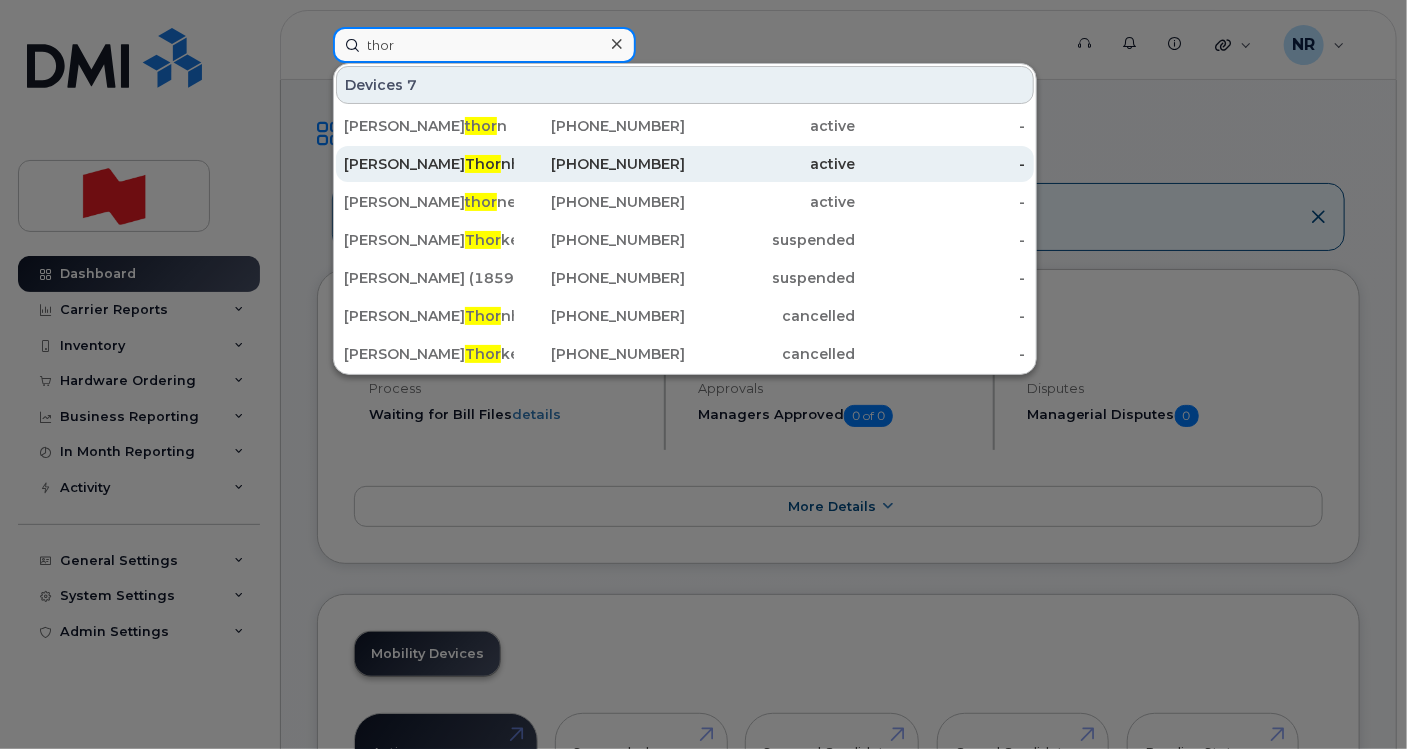 type on "thor" 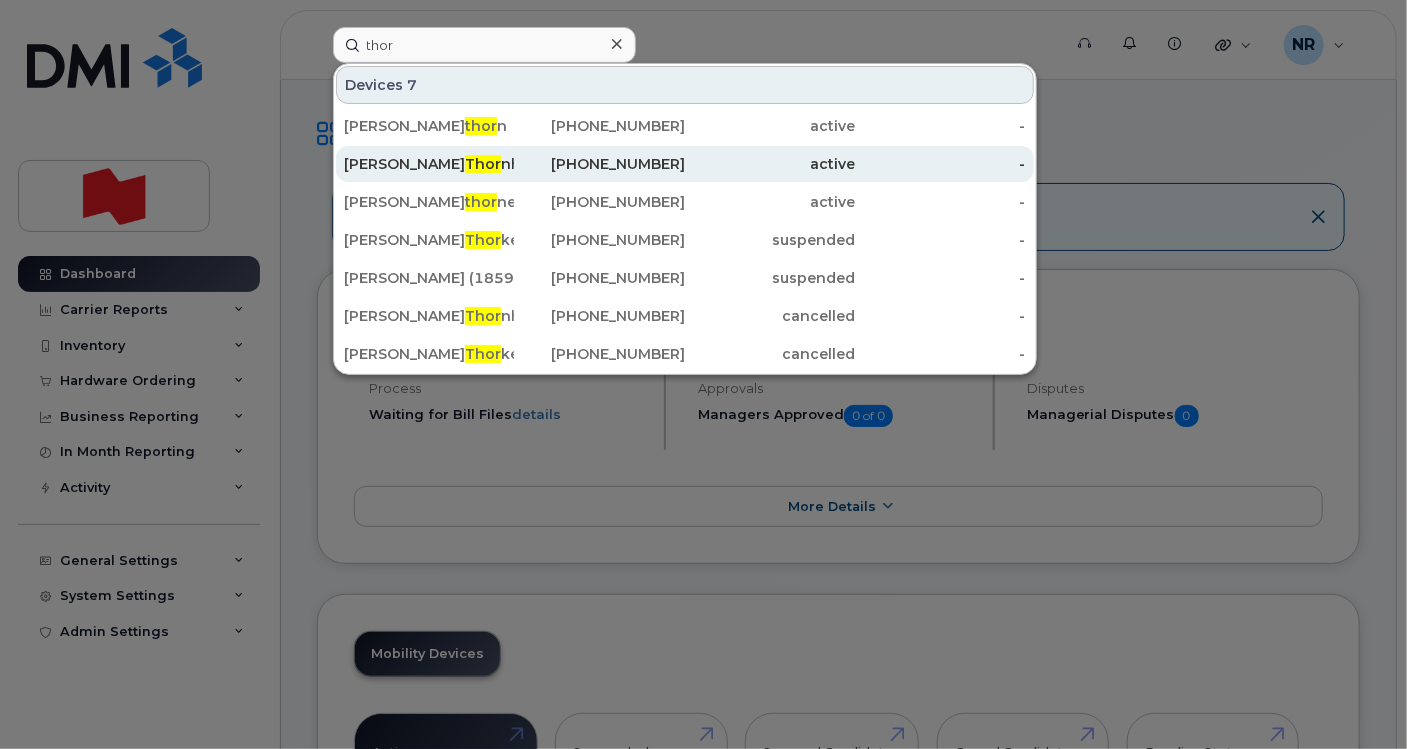 click on "Giuliano  Thor nhill" 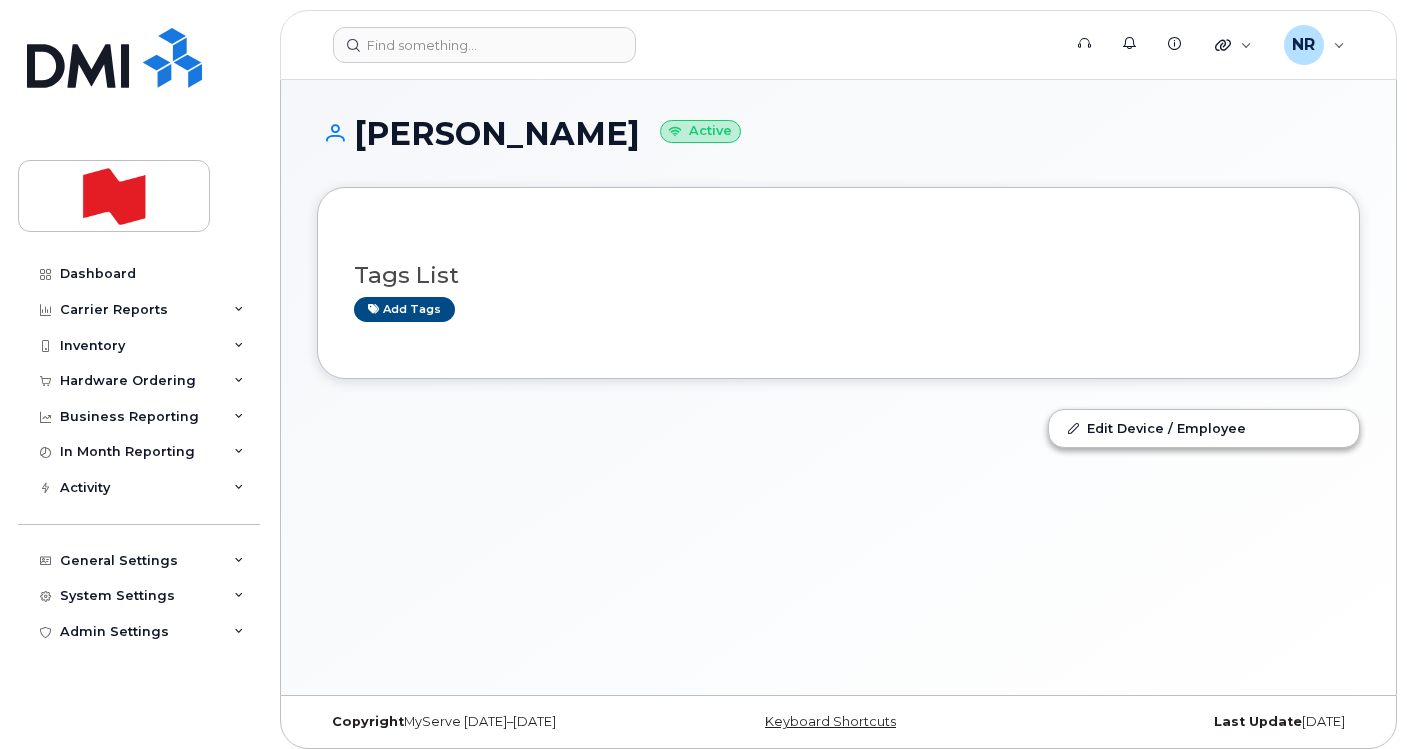 scroll, scrollTop: 0, scrollLeft: 0, axis: both 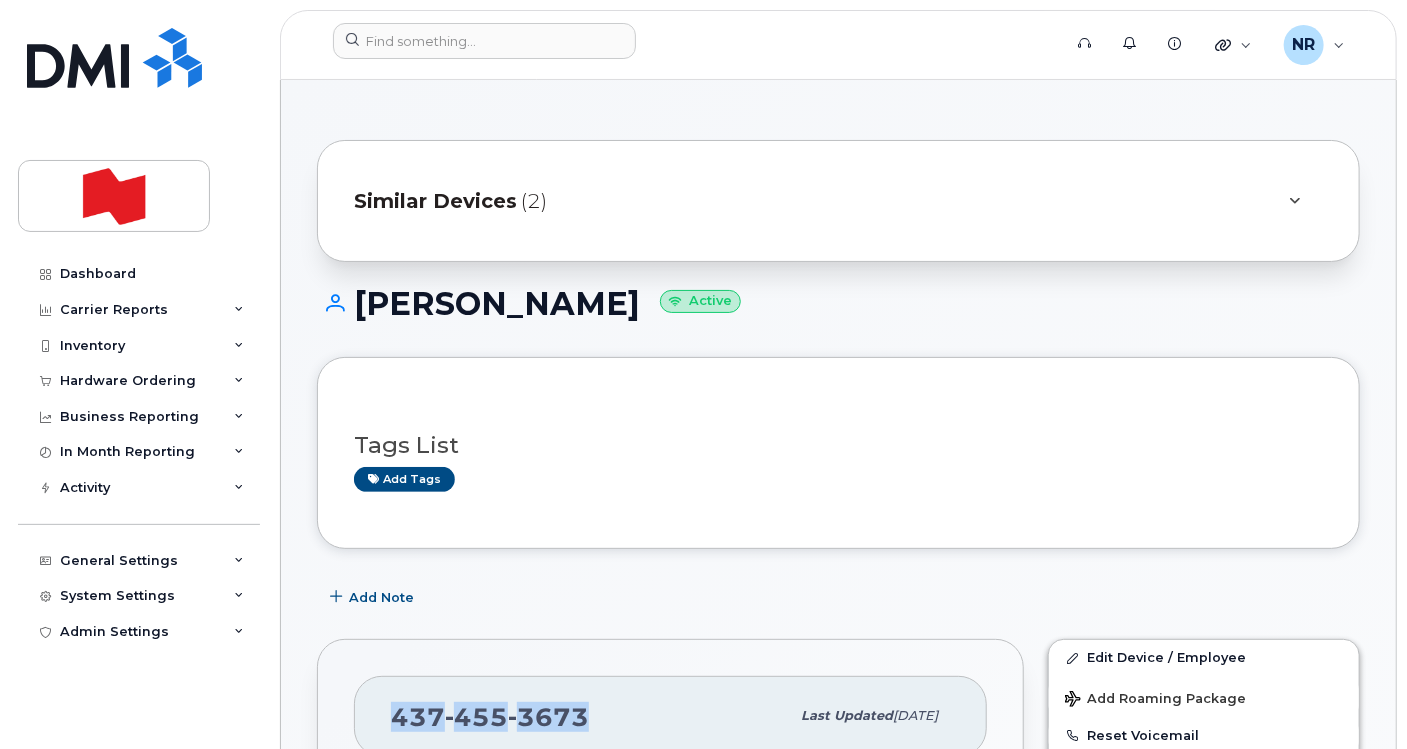 drag, startPoint x: 600, startPoint y: 717, endPoint x: 379, endPoint y: 710, distance: 221.11082 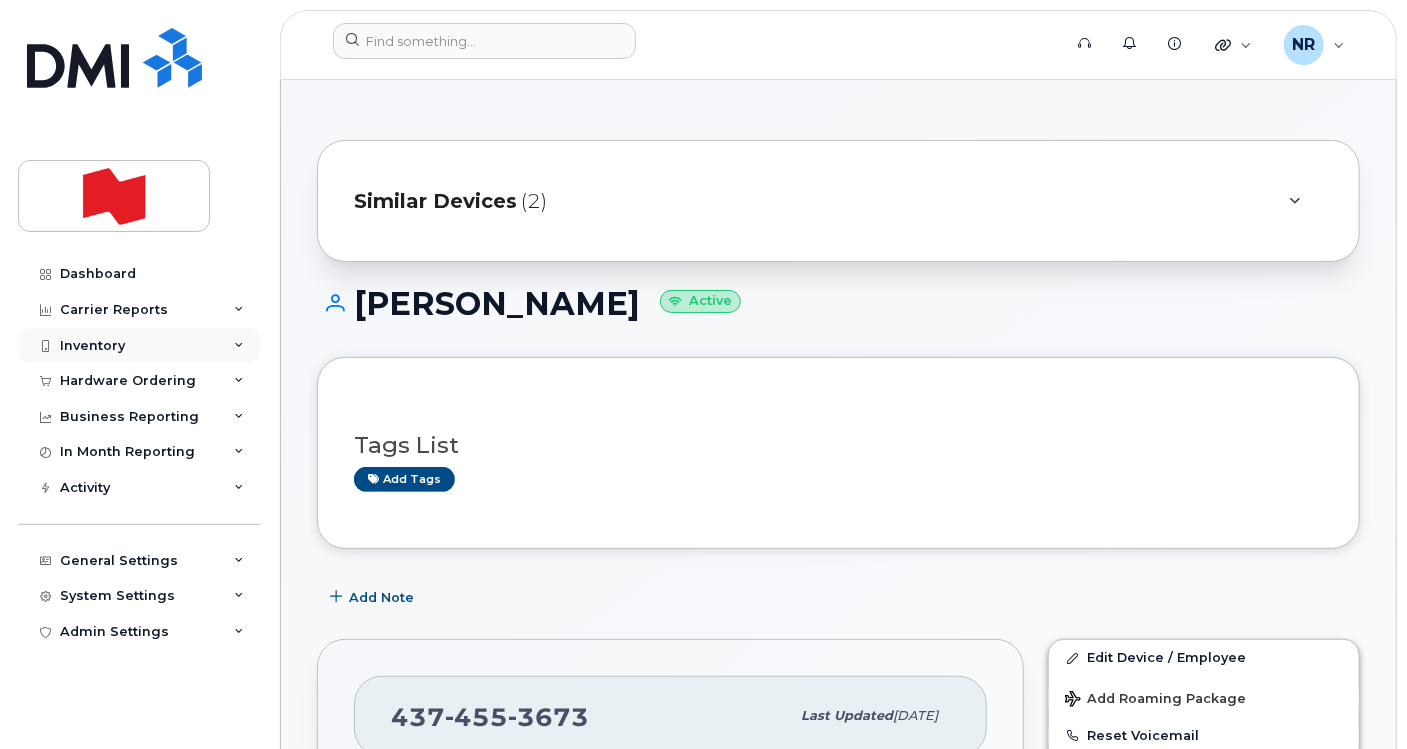click on "Inventory" at bounding box center (139, 346) 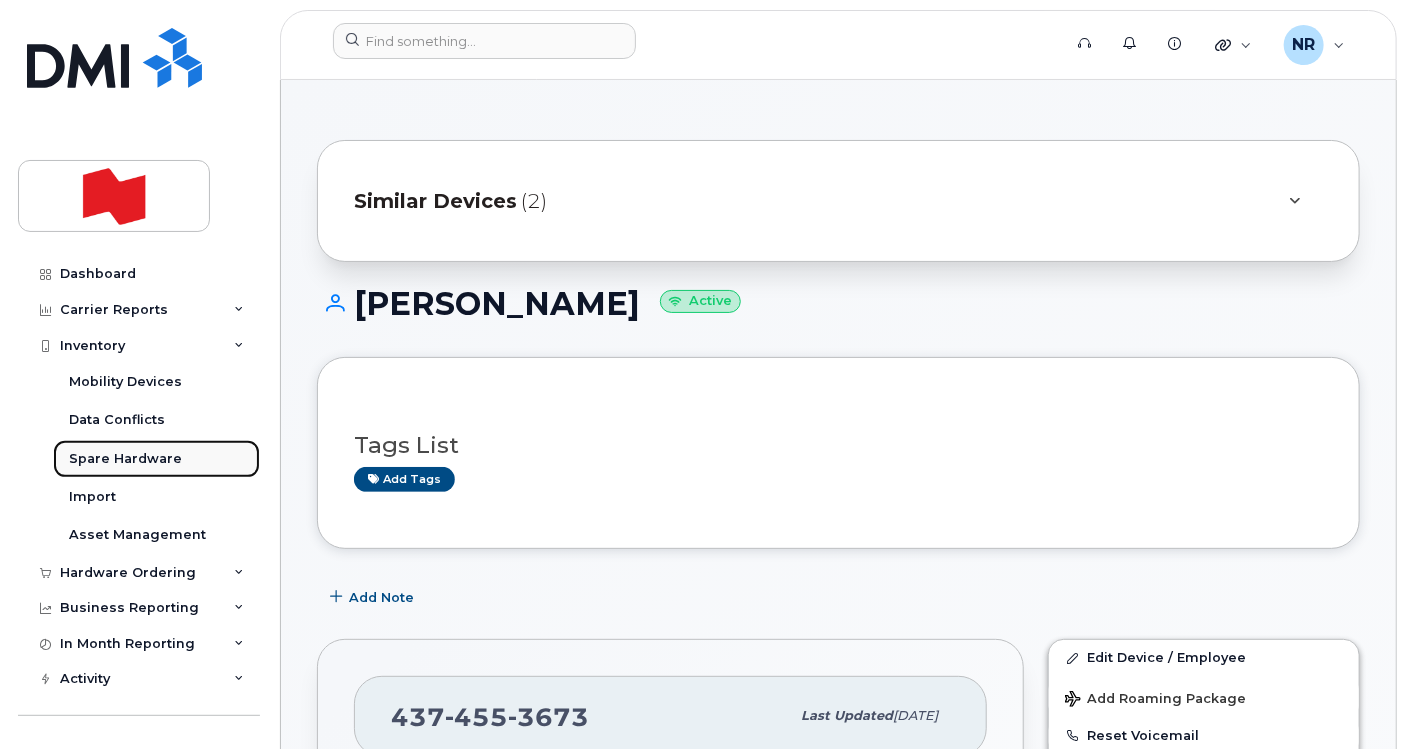 click on "Spare Hardware" at bounding box center [125, 459] 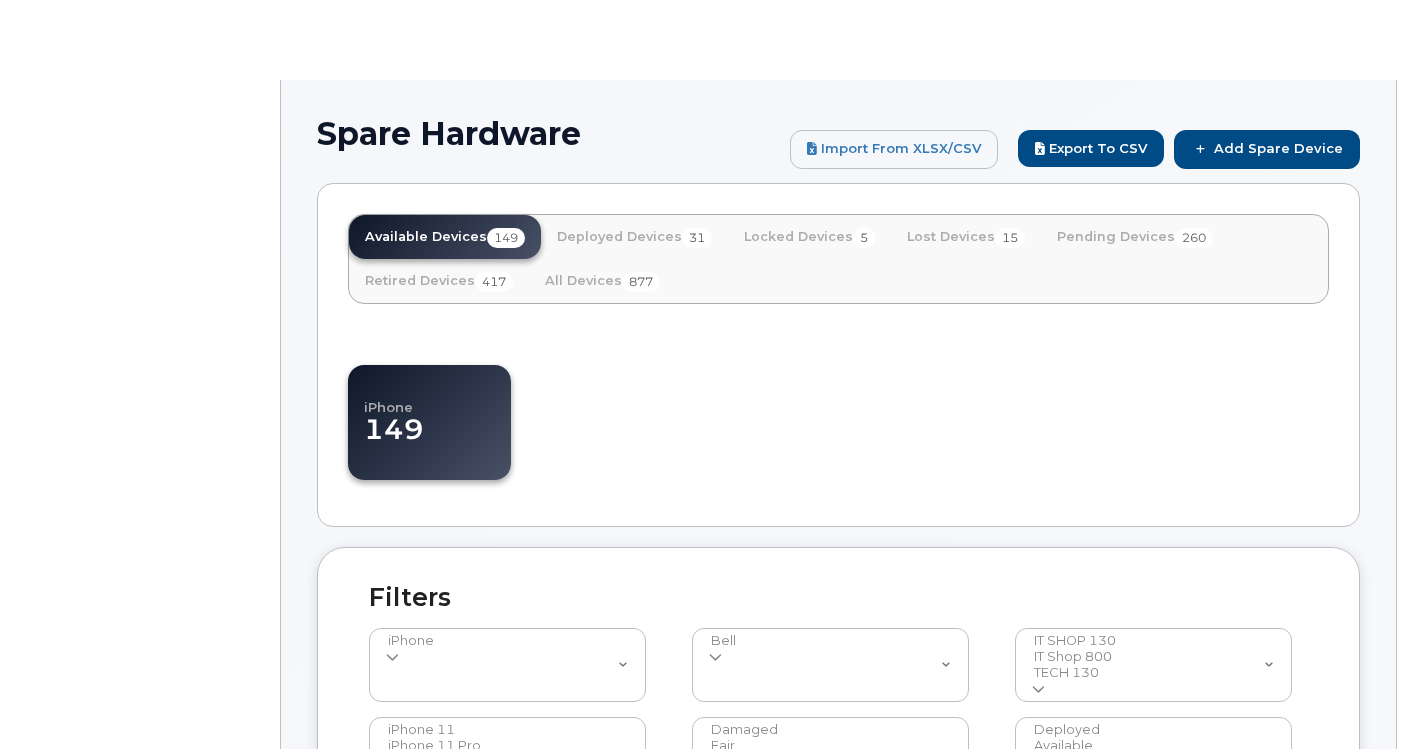 select 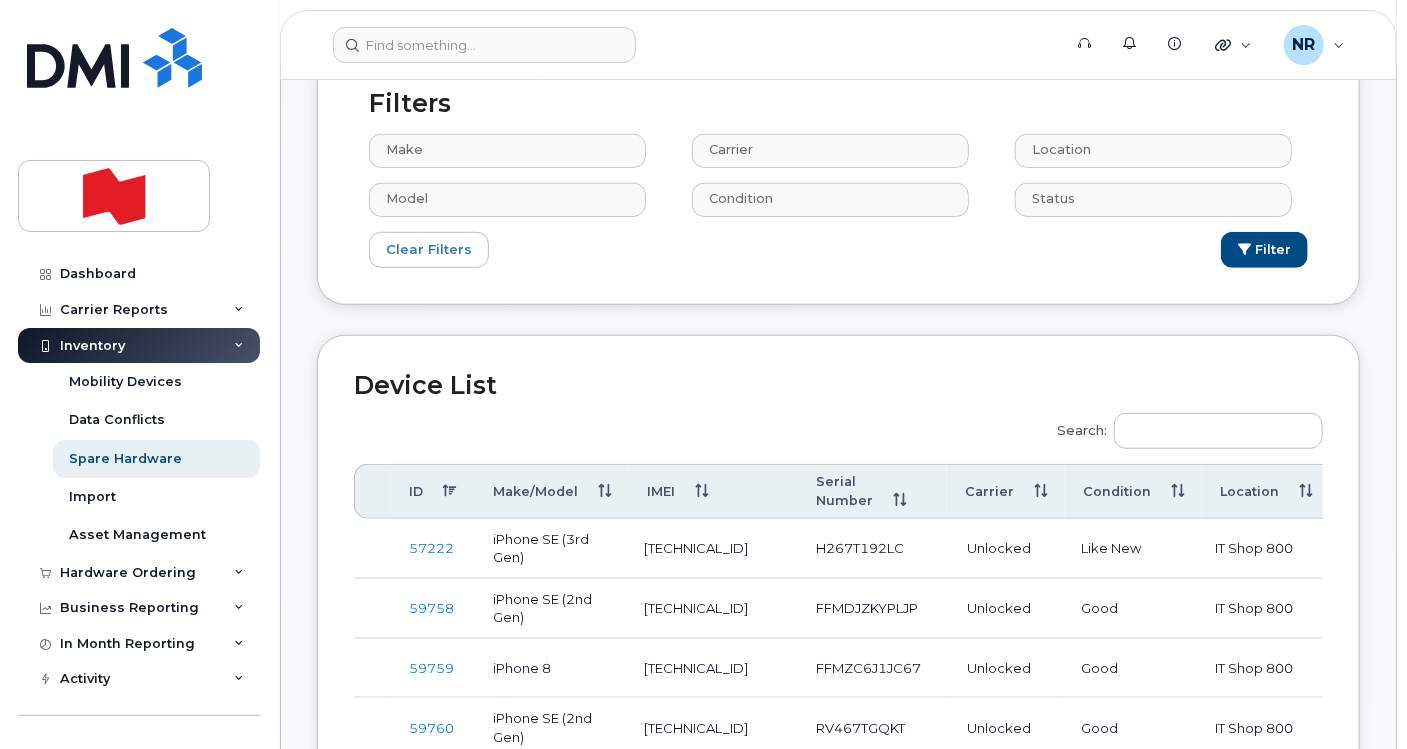 scroll, scrollTop: 770, scrollLeft: 0, axis: vertical 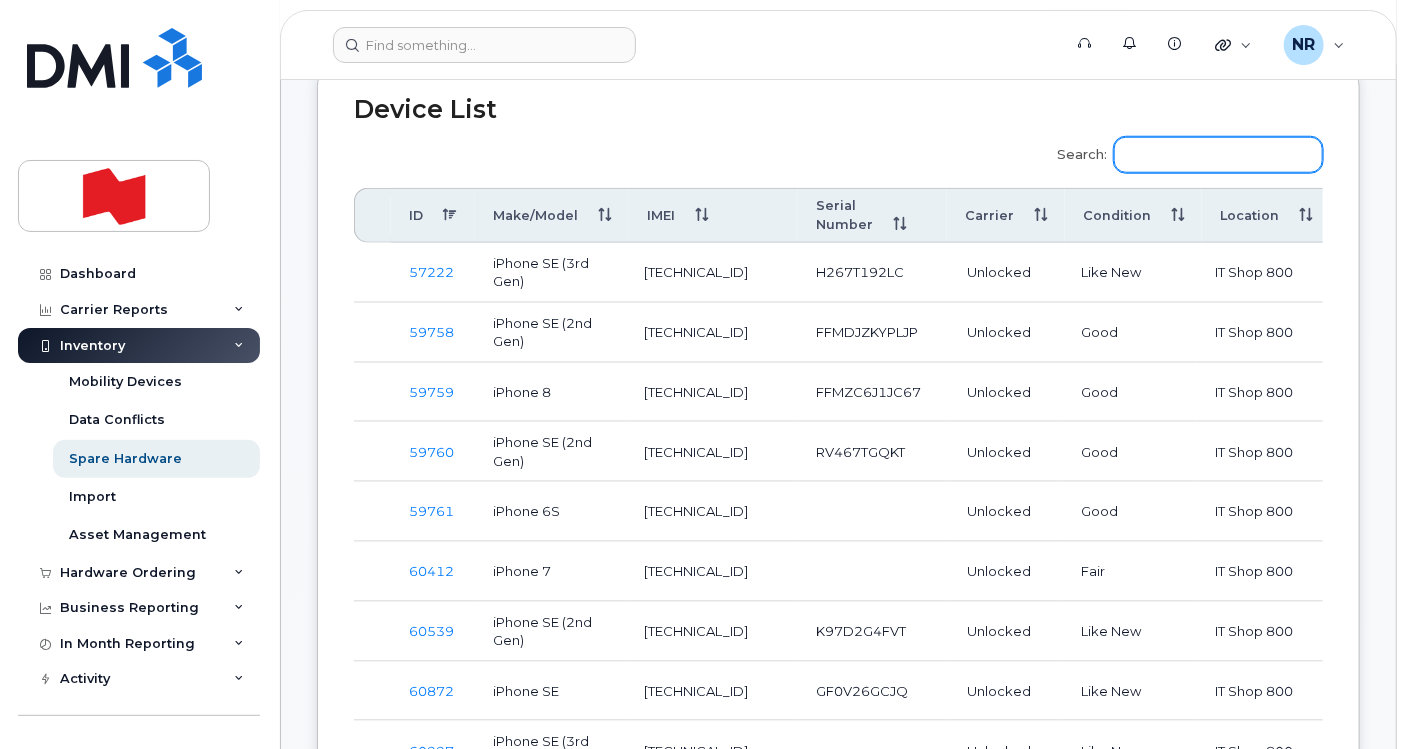 click on "Search:" 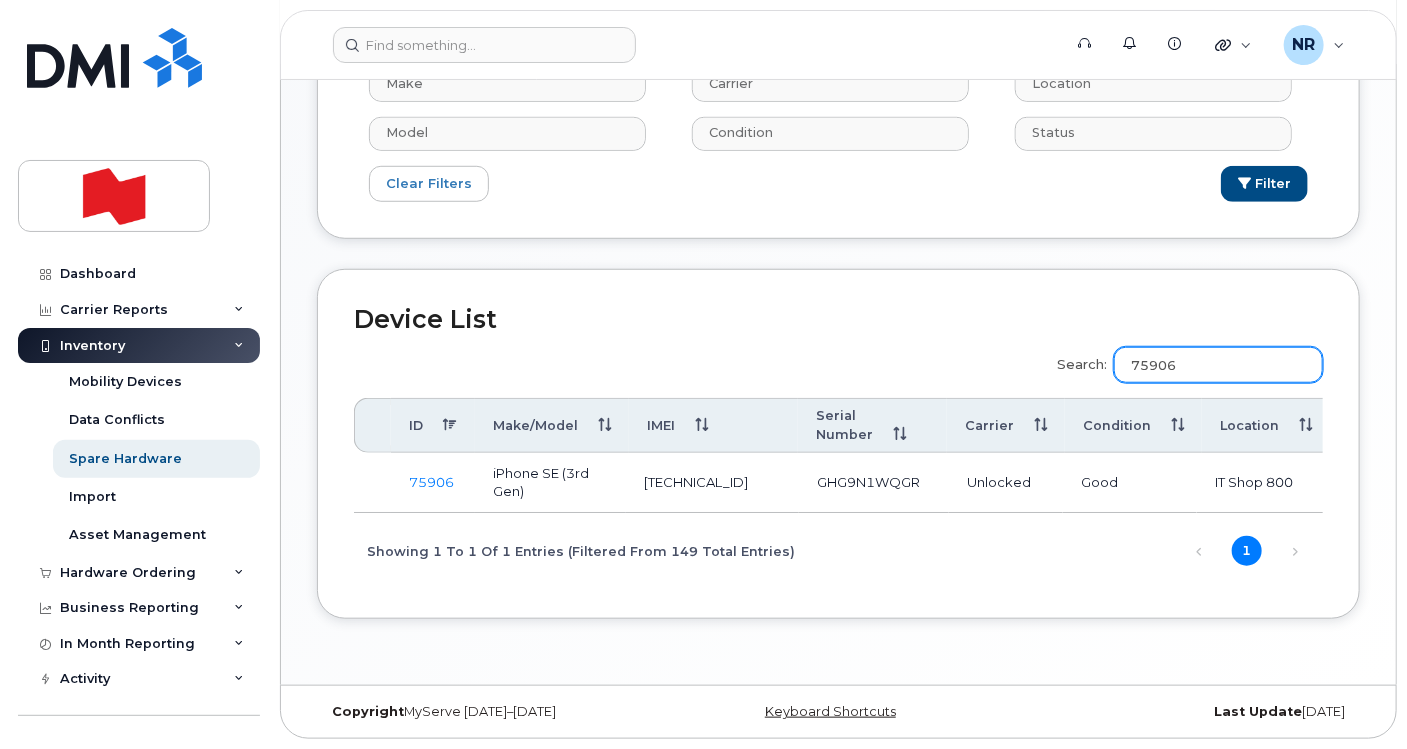 scroll, scrollTop: 560, scrollLeft: 0, axis: vertical 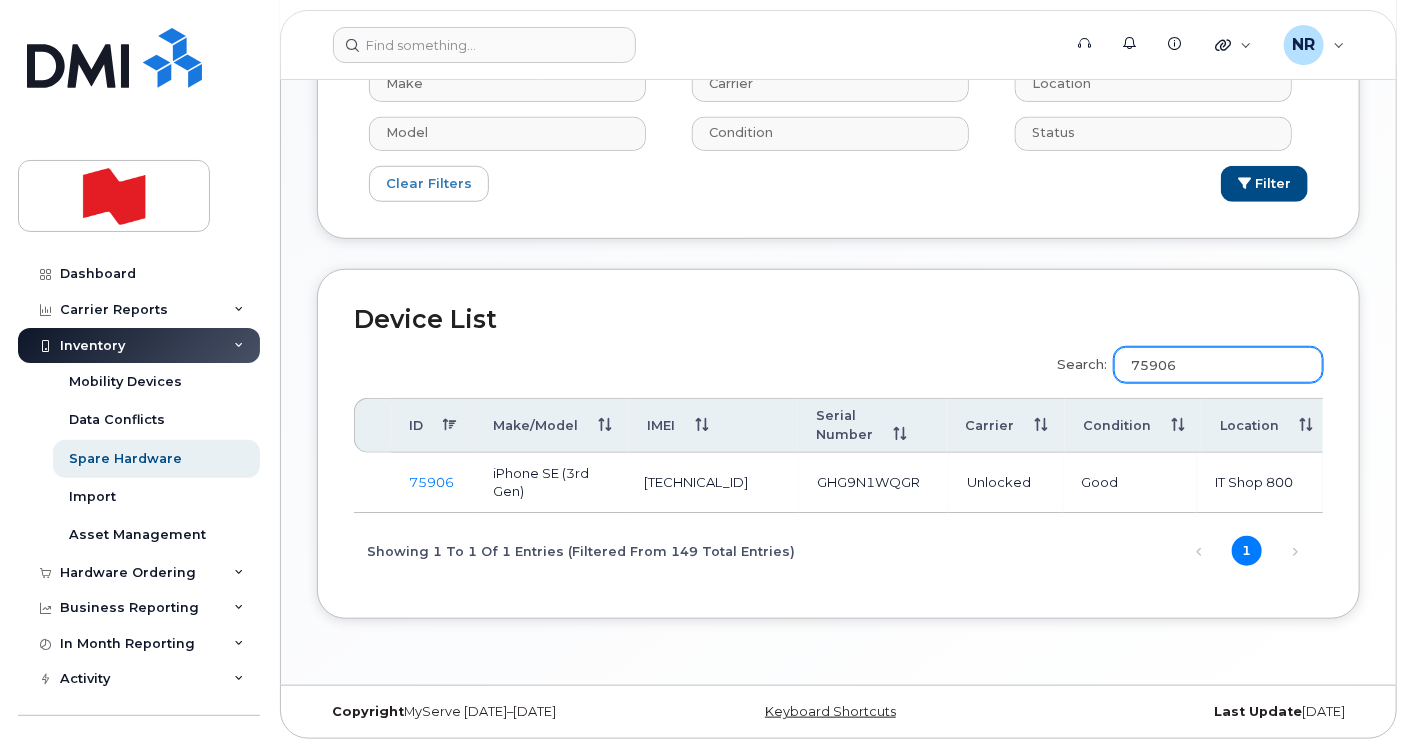 type on "75906" 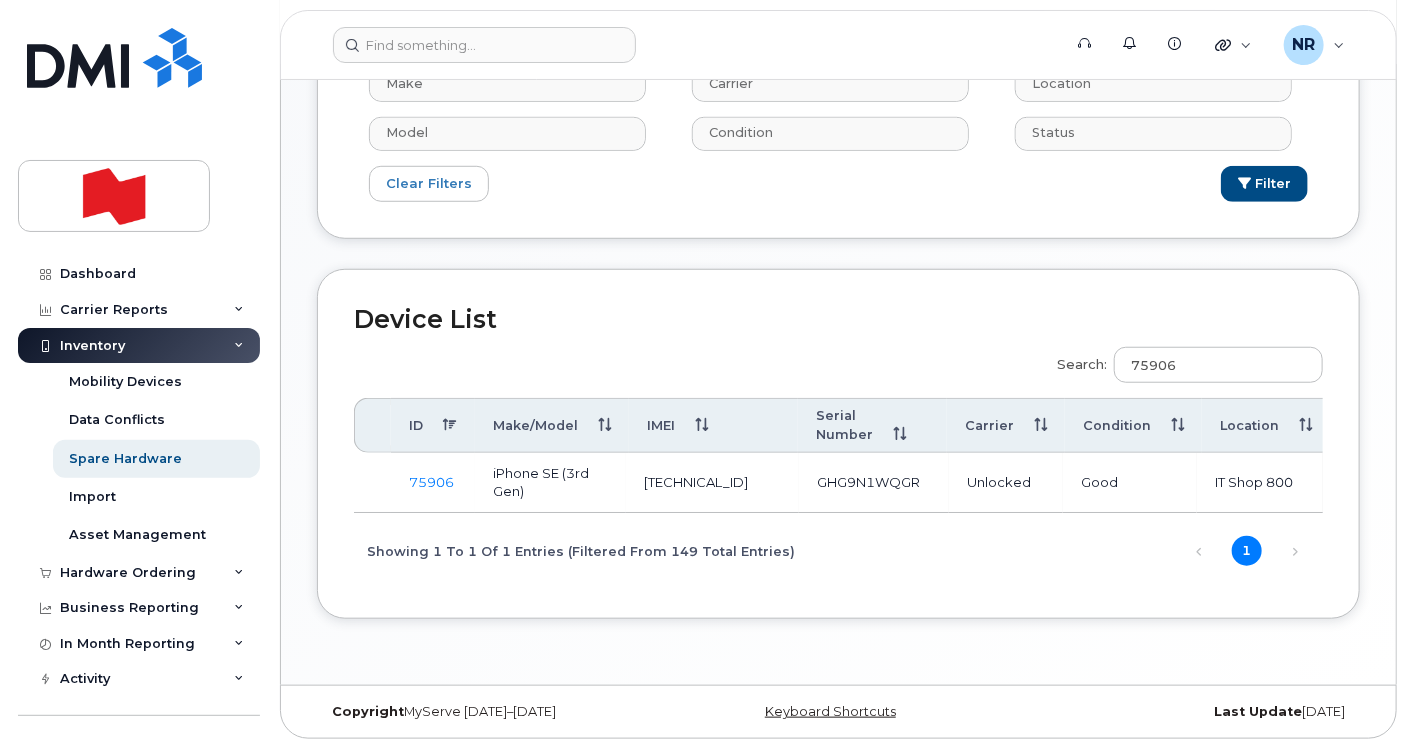 drag, startPoint x: 645, startPoint y: 477, endPoint x: 781, endPoint y: 472, distance: 136.09187 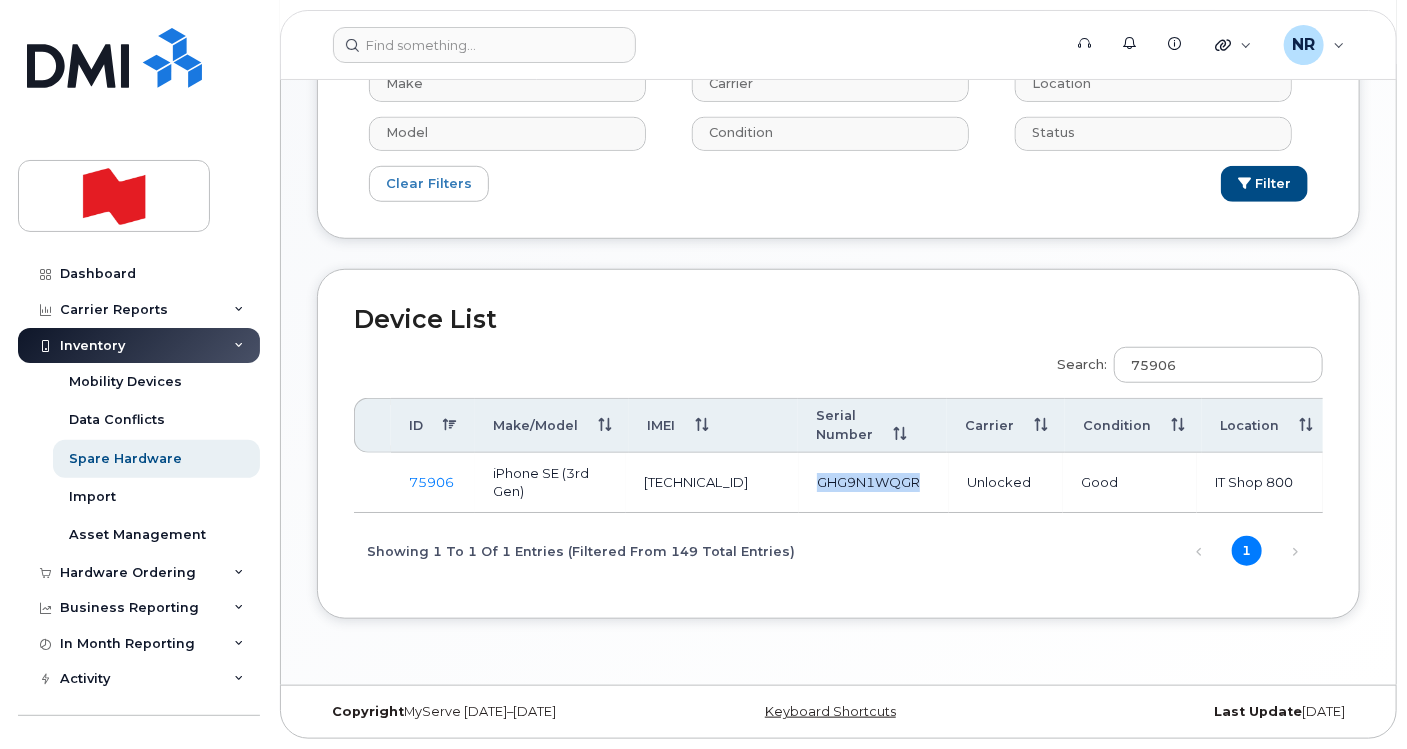 drag, startPoint x: 817, startPoint y: 471, endPoint x: 918, endPoint y: 474, distance: 101.04455 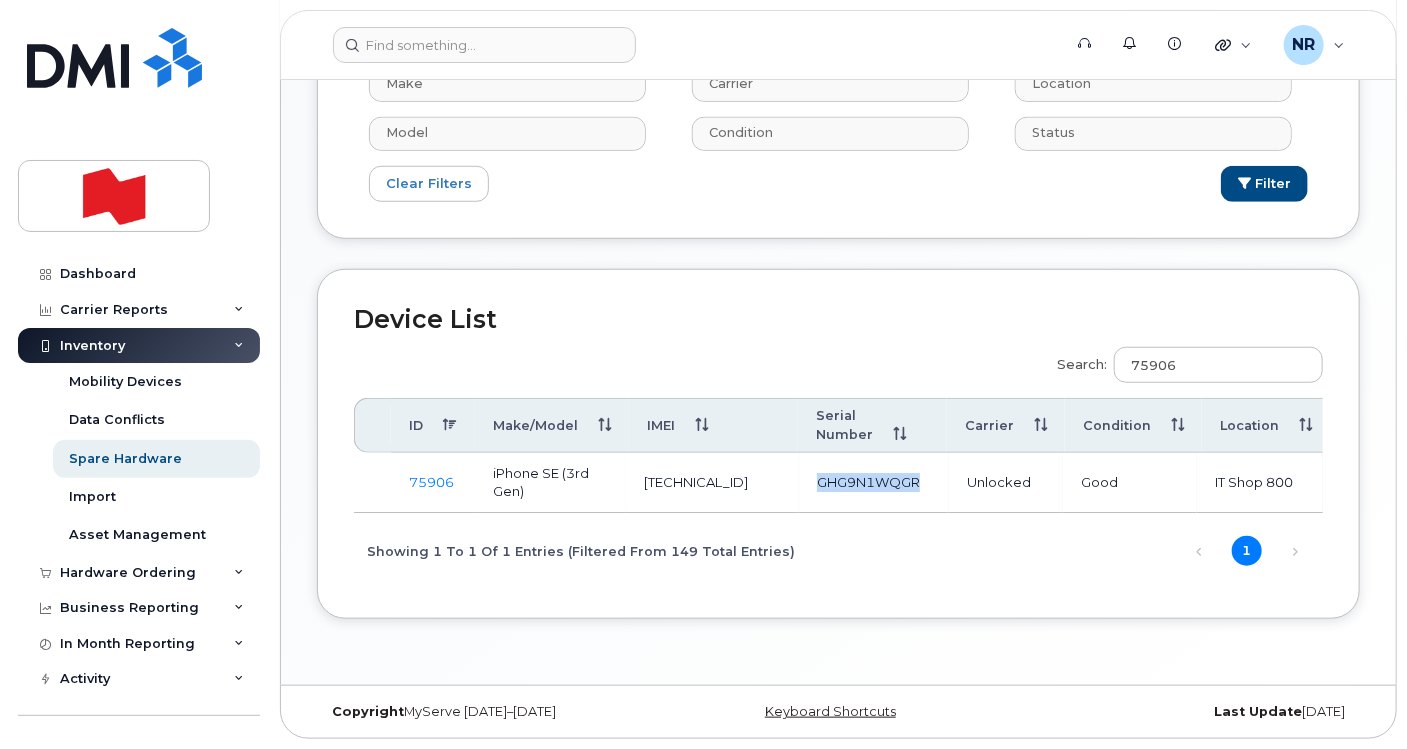 copy on "GHG9N1WQGR" 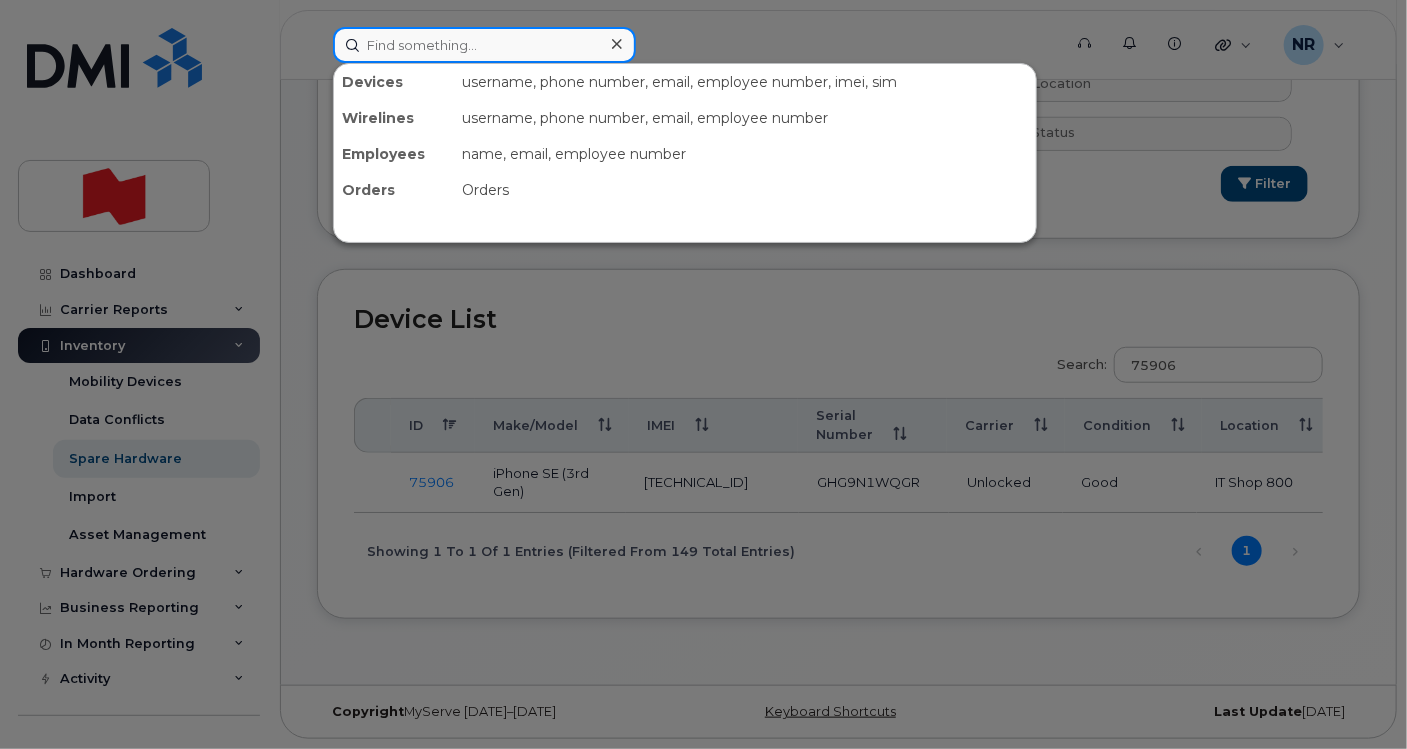 click 